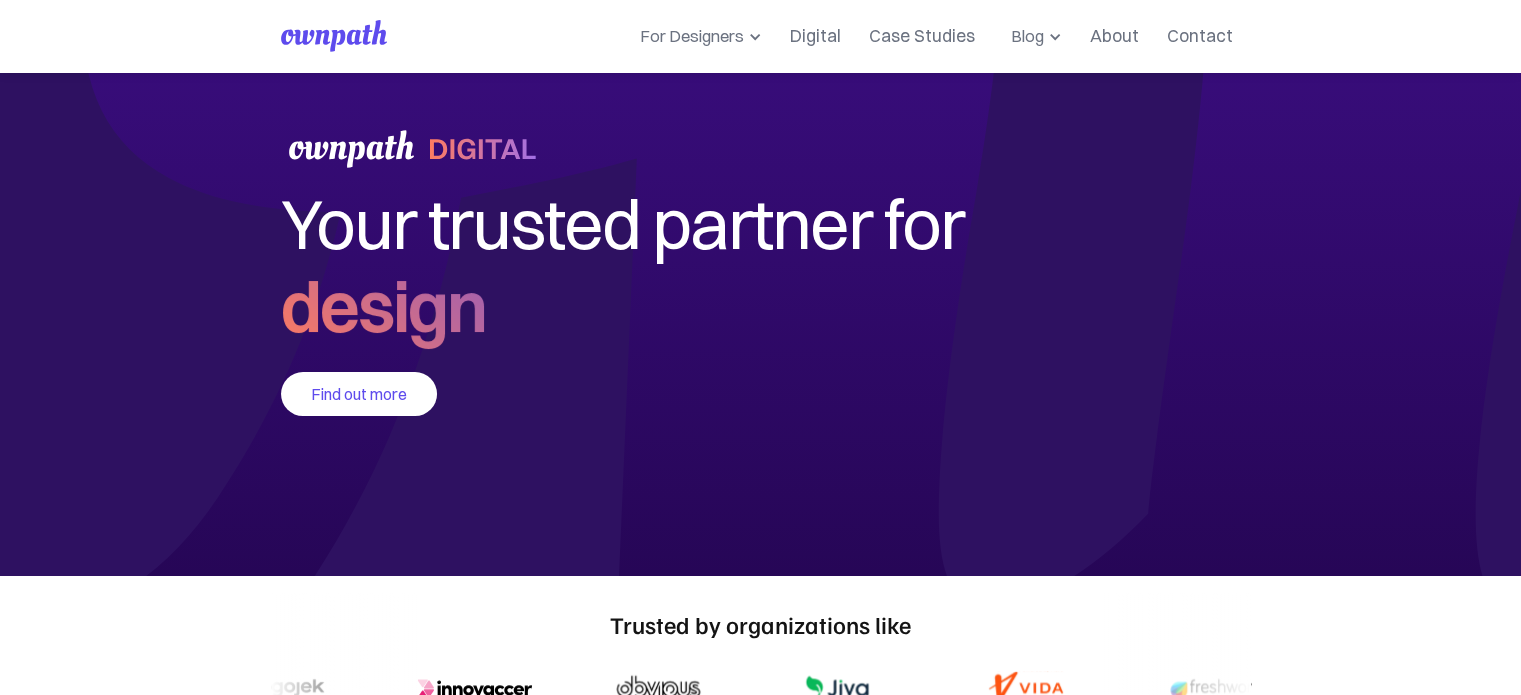 scroll, scrollTop: 0, scrollLeft: 0, axis: both 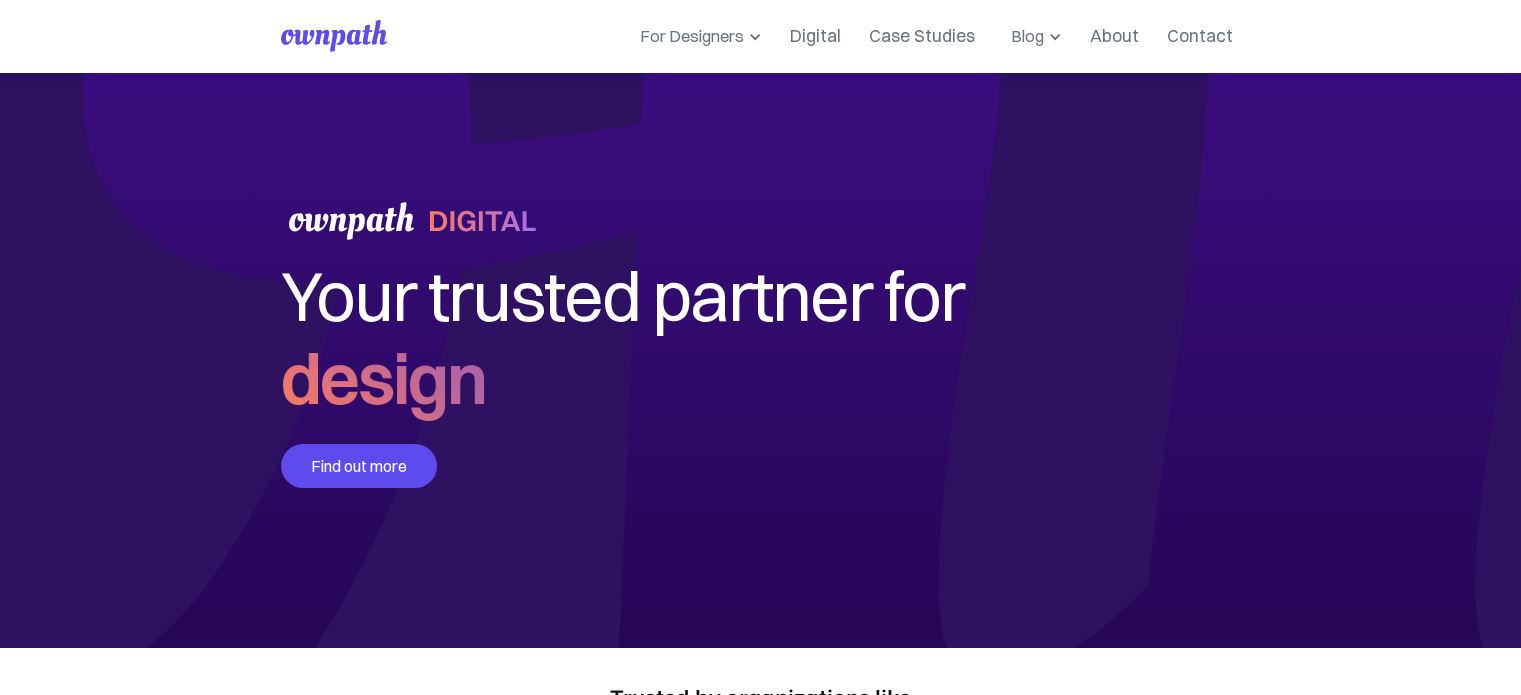 click on "Find out more" at bounding box center [359, 466] 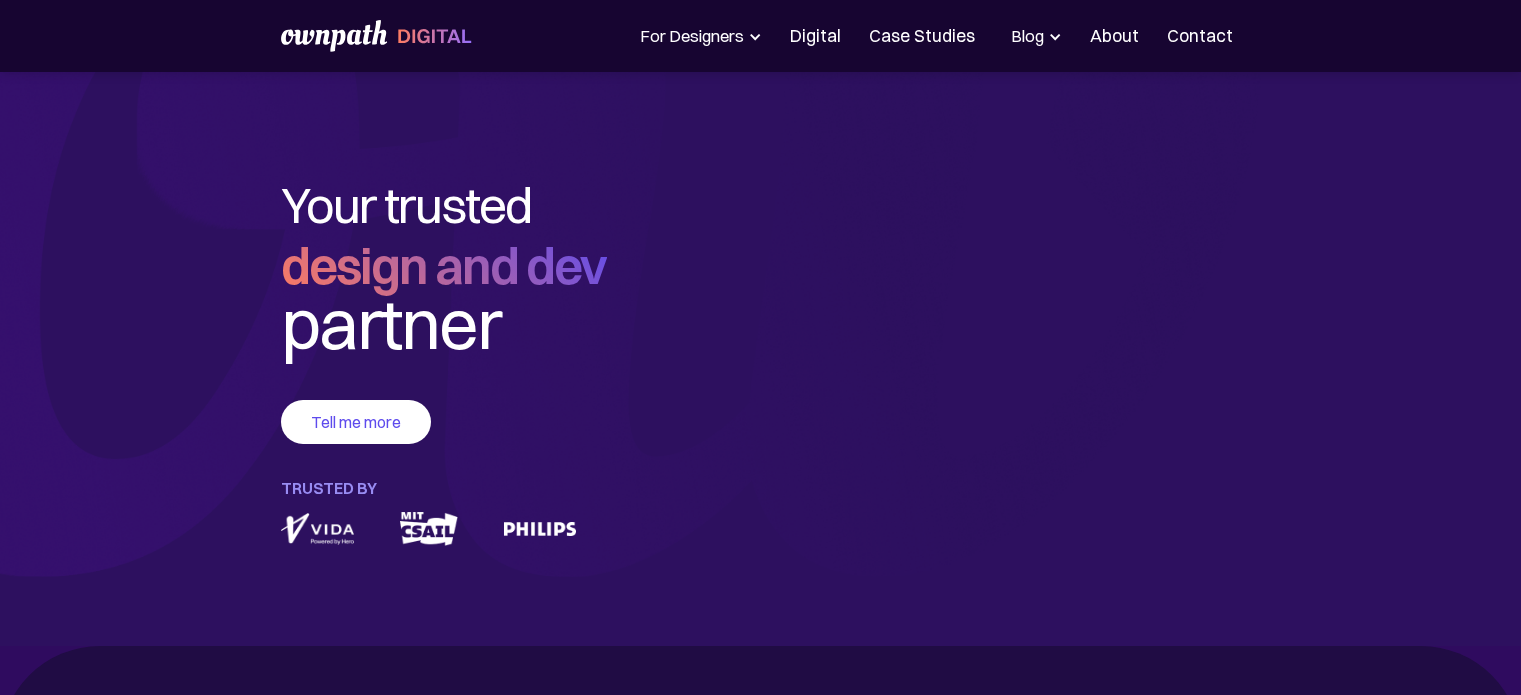 scroll, scrollTop: 0, scrollLeft: 0, axis: both 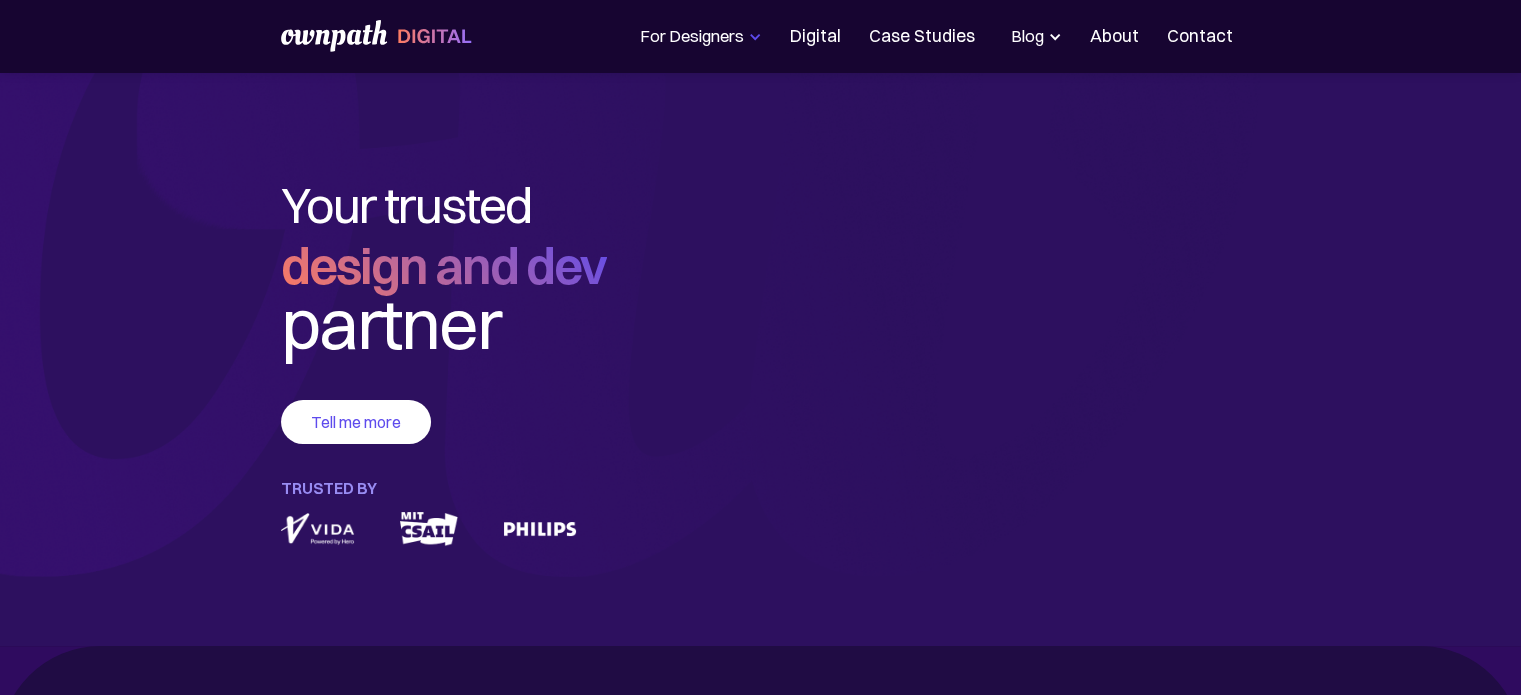 click on "For Designers" at bounding box center [697, 36] 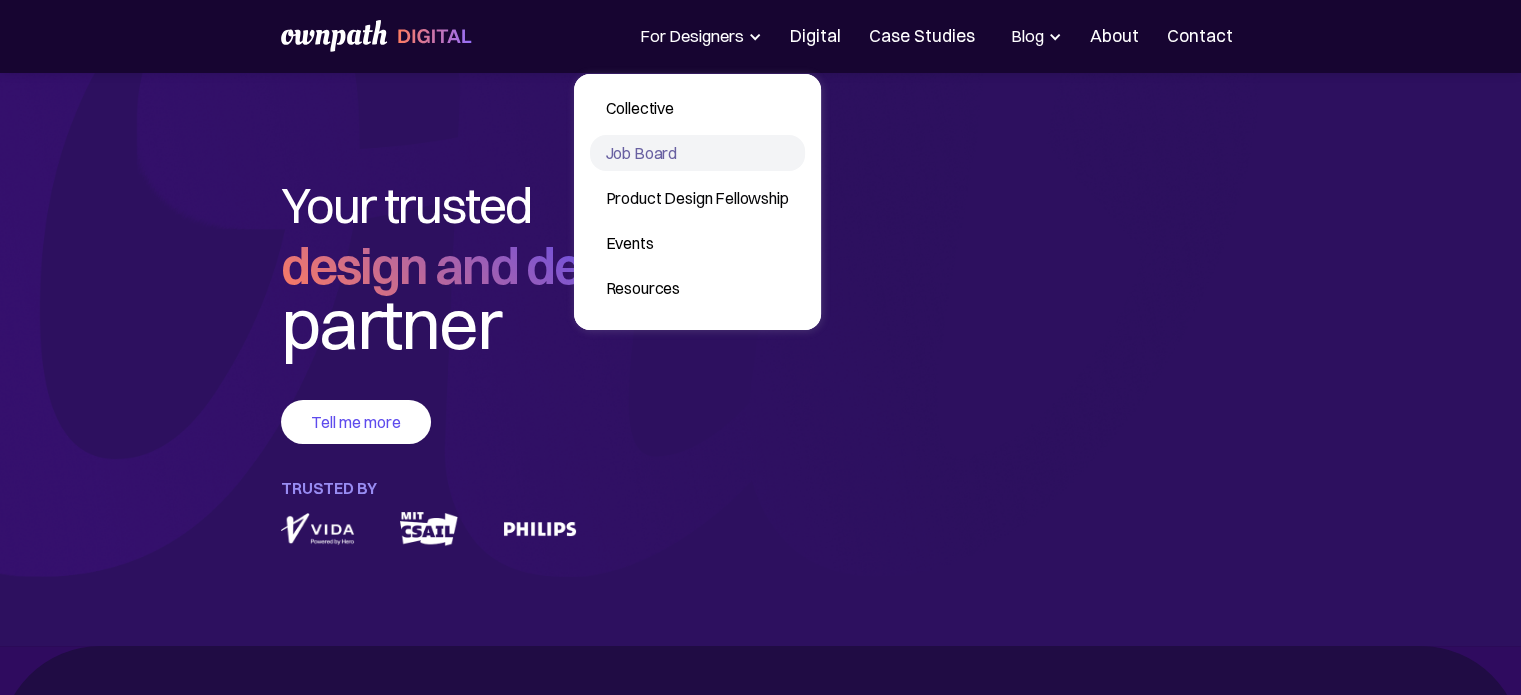 click on "Job Board" at bounding box center (697, 153) 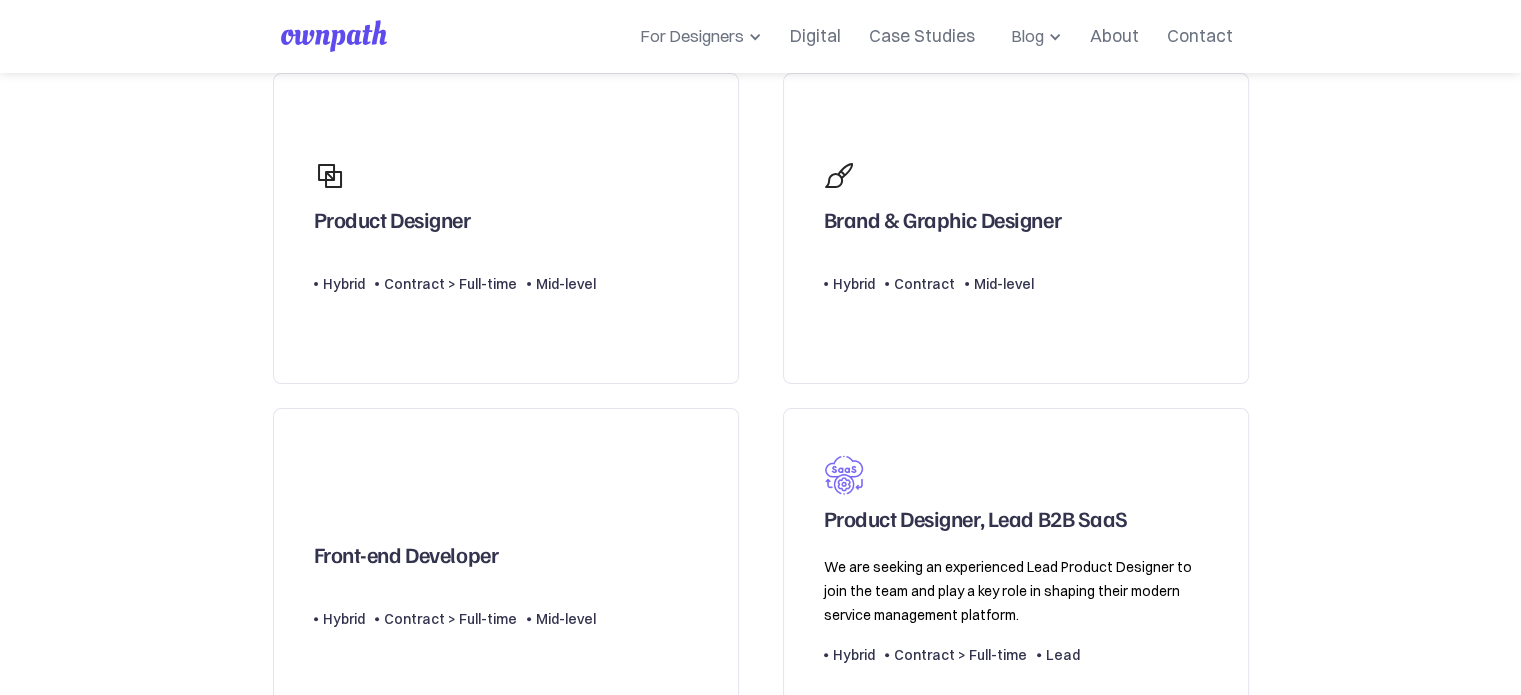 scroll, scrollTop: 600, scrollLeft: 0, axis: vertical 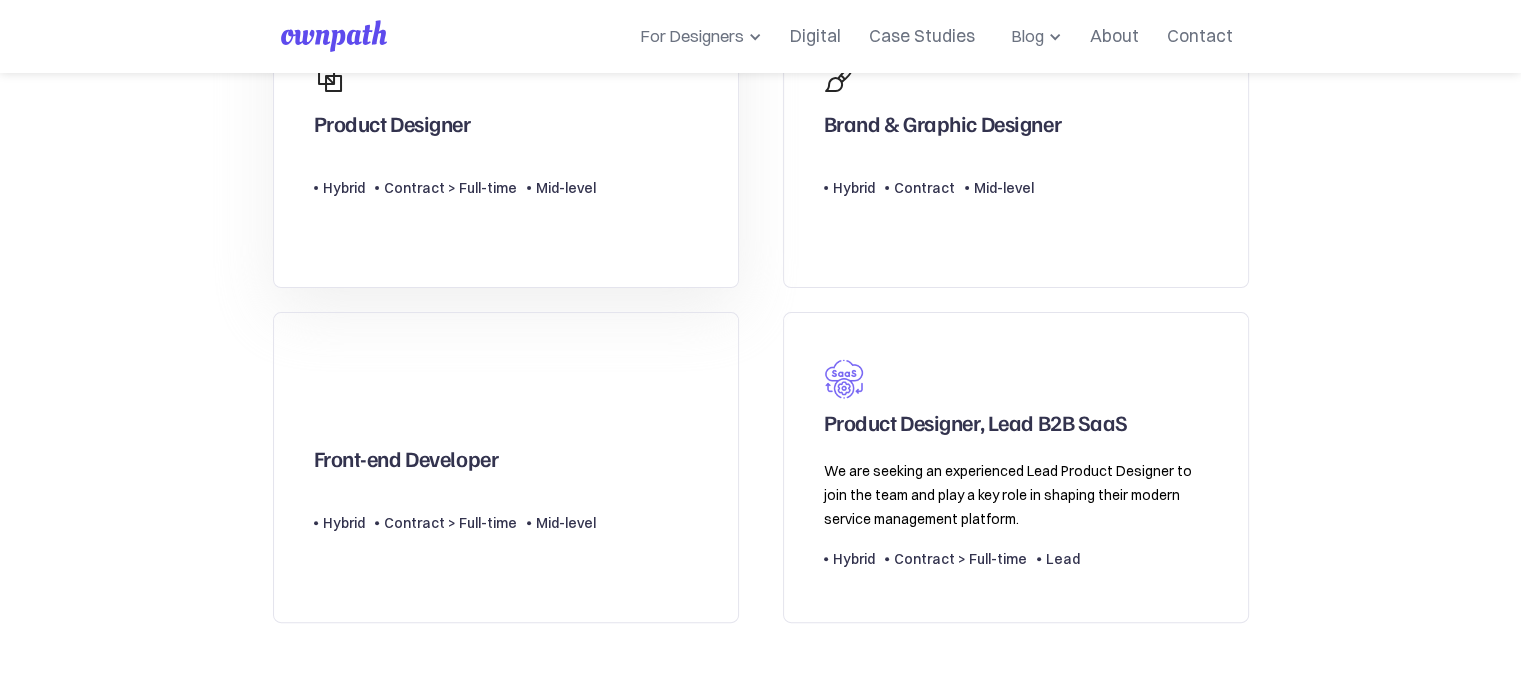 click on "Product Designer Type Level Hybrid Contract > Full-time Mid-level" at bounding box center (506, 132) 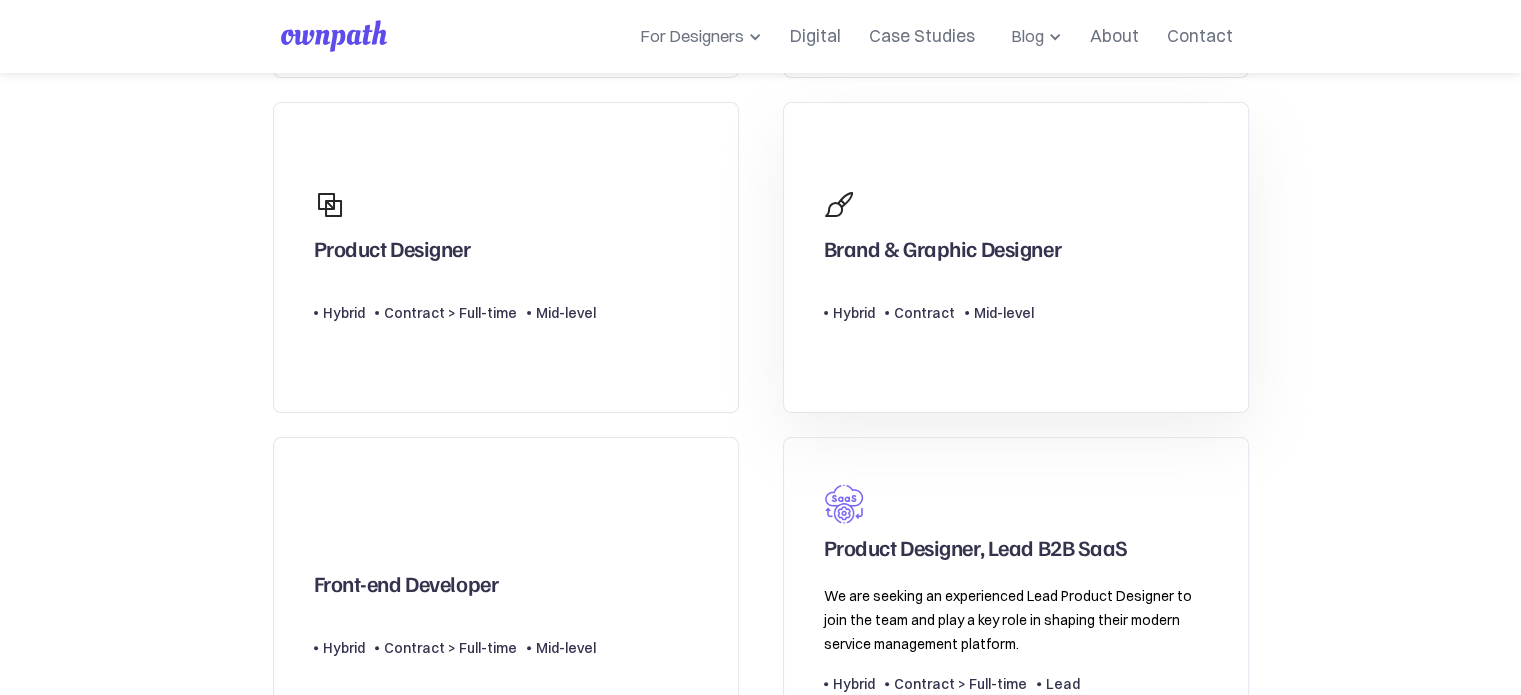 scroll, scrollTop: 600, scrollLeft: 0, axis: vertical 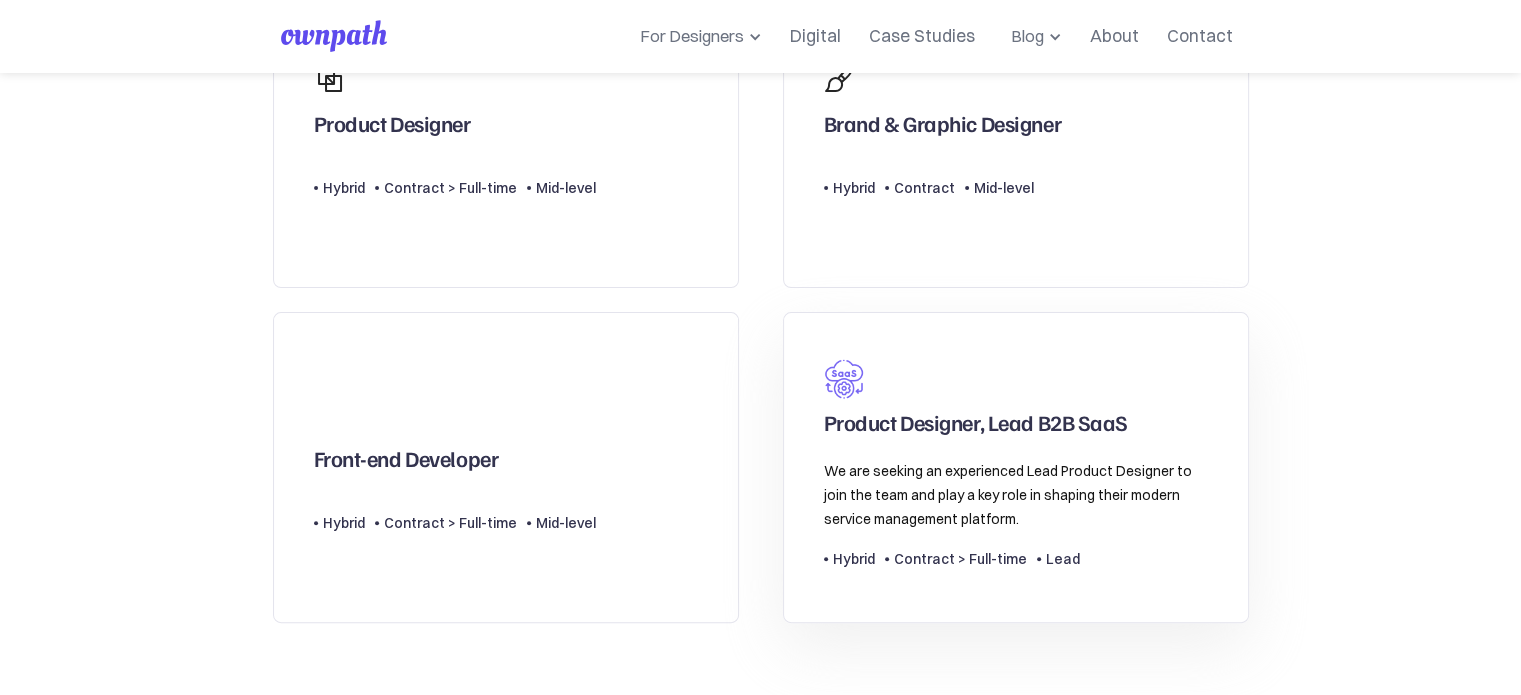 click on "Product Designer, Lead B2B SaaS We are seeking an experienced Lead Product Designer to join the team and play a key role in shaping their modern service management platform. Type Level Hybrid Contract > Full-time Lead" at bounding box center (1016, 467) 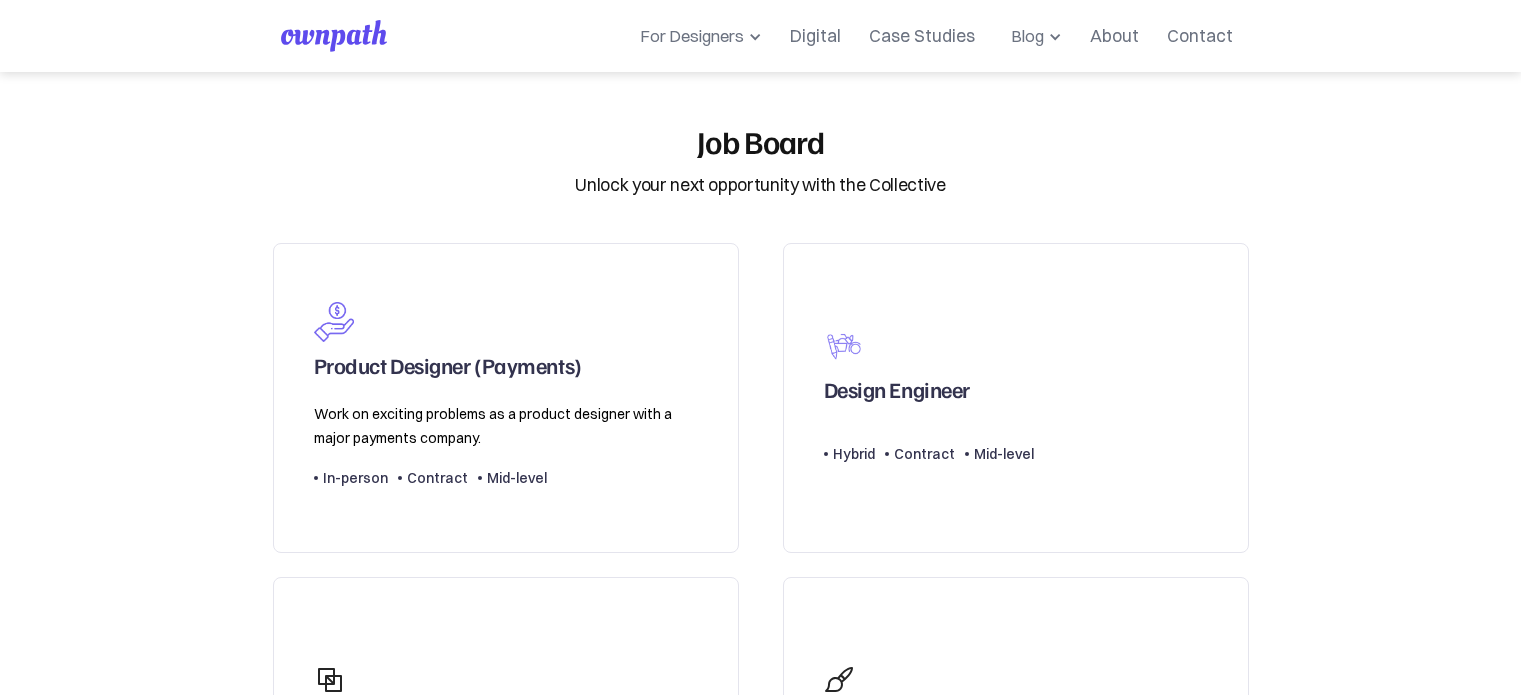 scroll, scrollTop: 600, scrollLeft: 0, axis: vertical 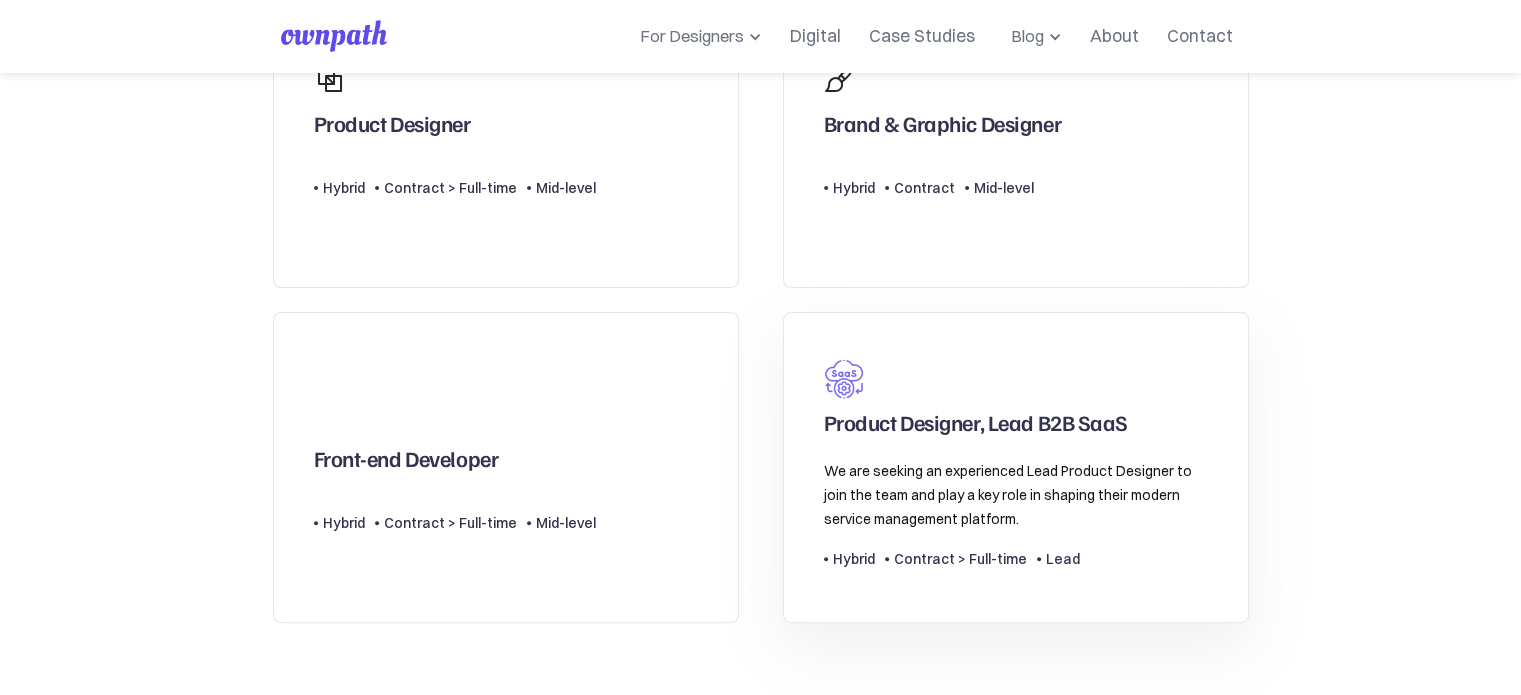 click on "We are seeking an experienced Lead Product Designer to join the team and play a key role in shaping their modern service management platform." at bounding box center (1016, 495) 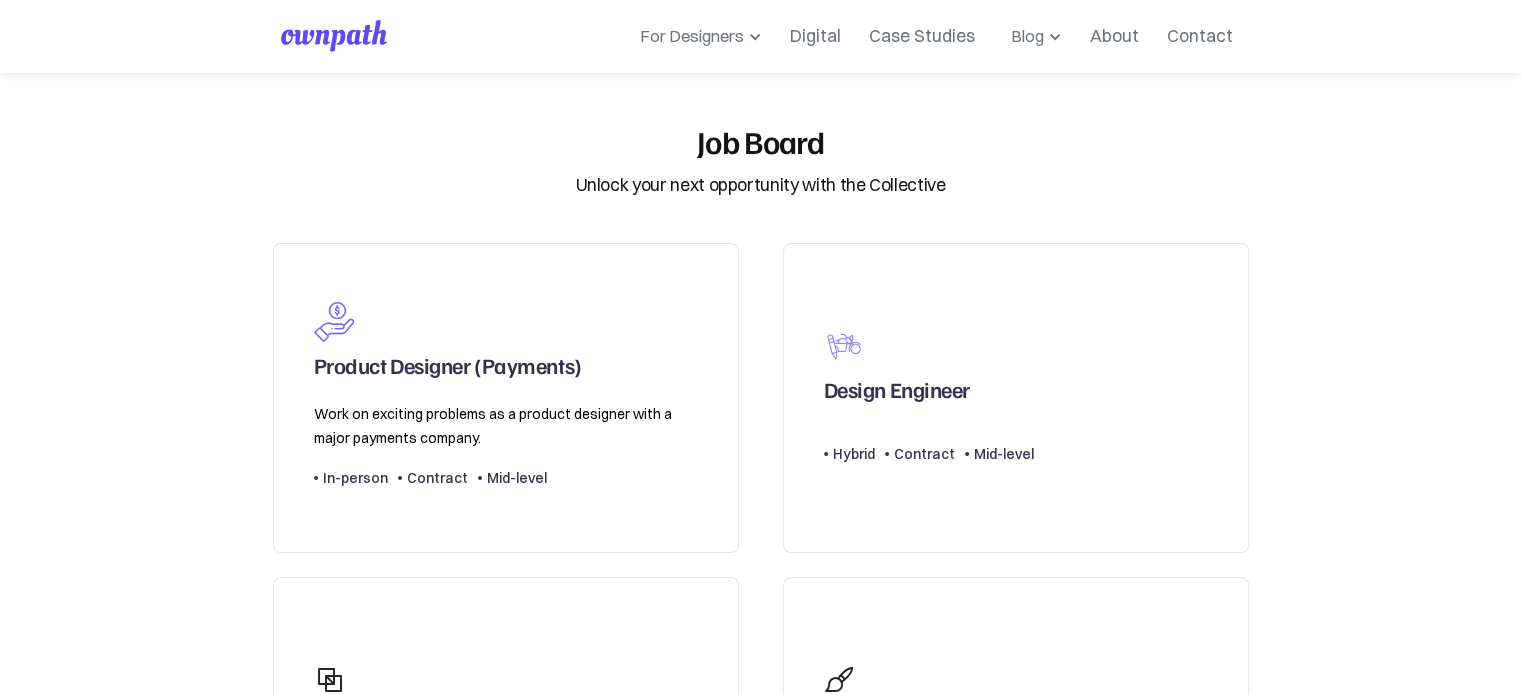 scroll, scrollTop: 0, scrollLeft: 0, axis: both 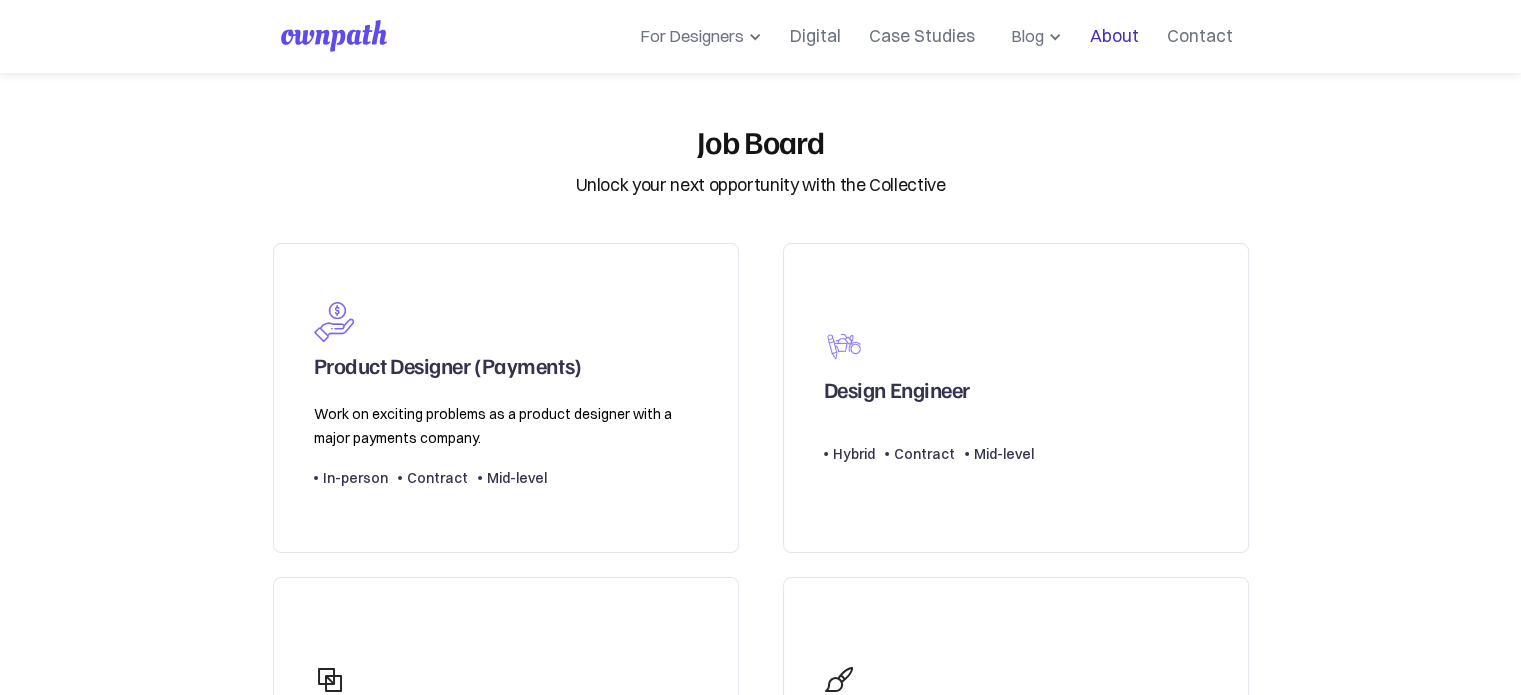 click on "About" at bounding box center (1114, 36) 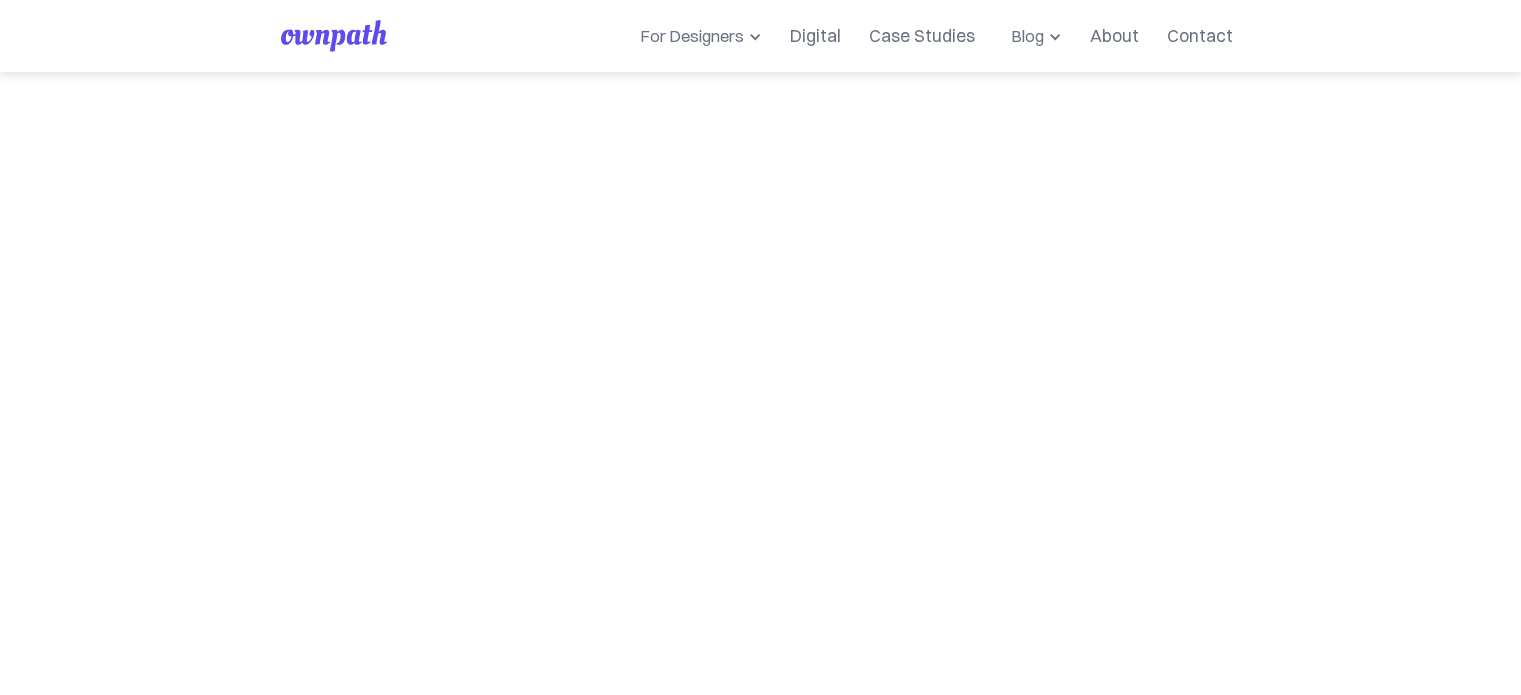 scroll, scrollTop: 0, scrollLeft: 0, axis: both 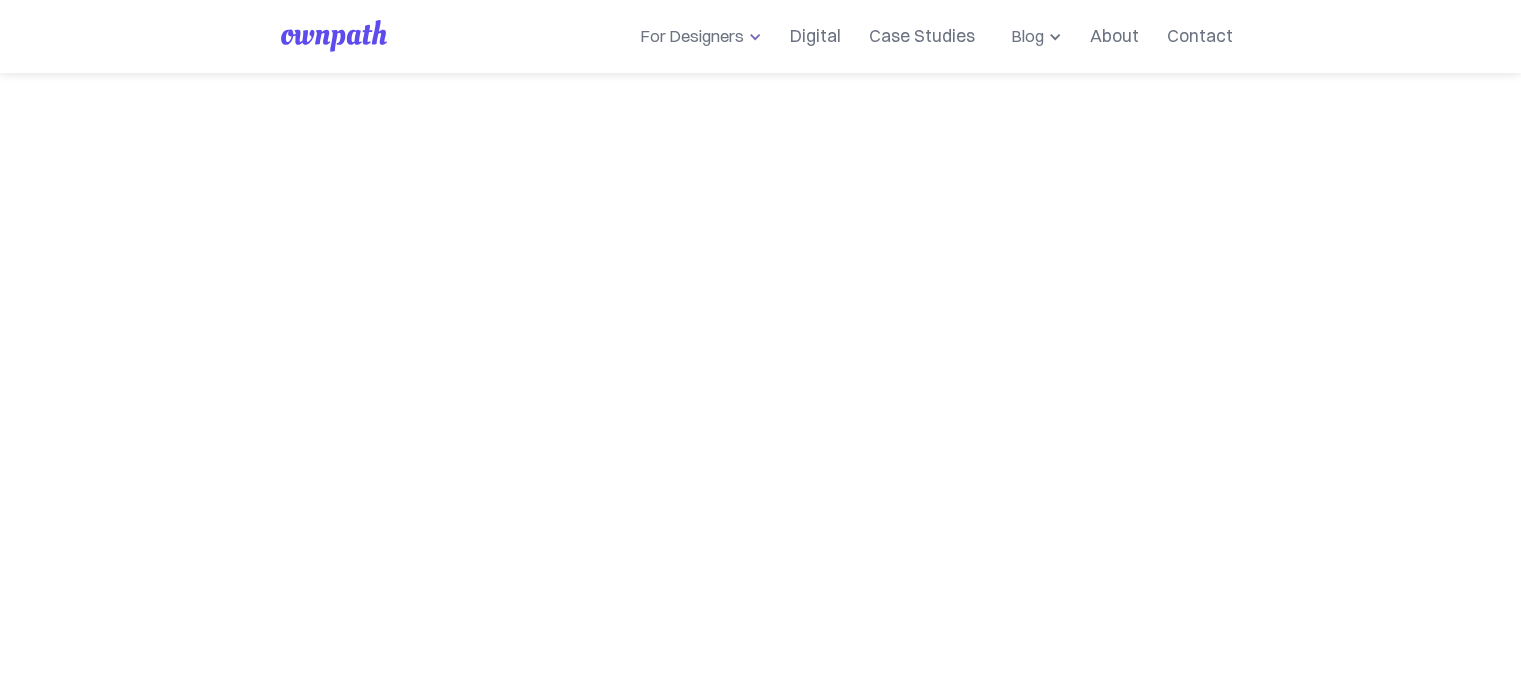 click on "For Designers" at bounding box center (697, 36) 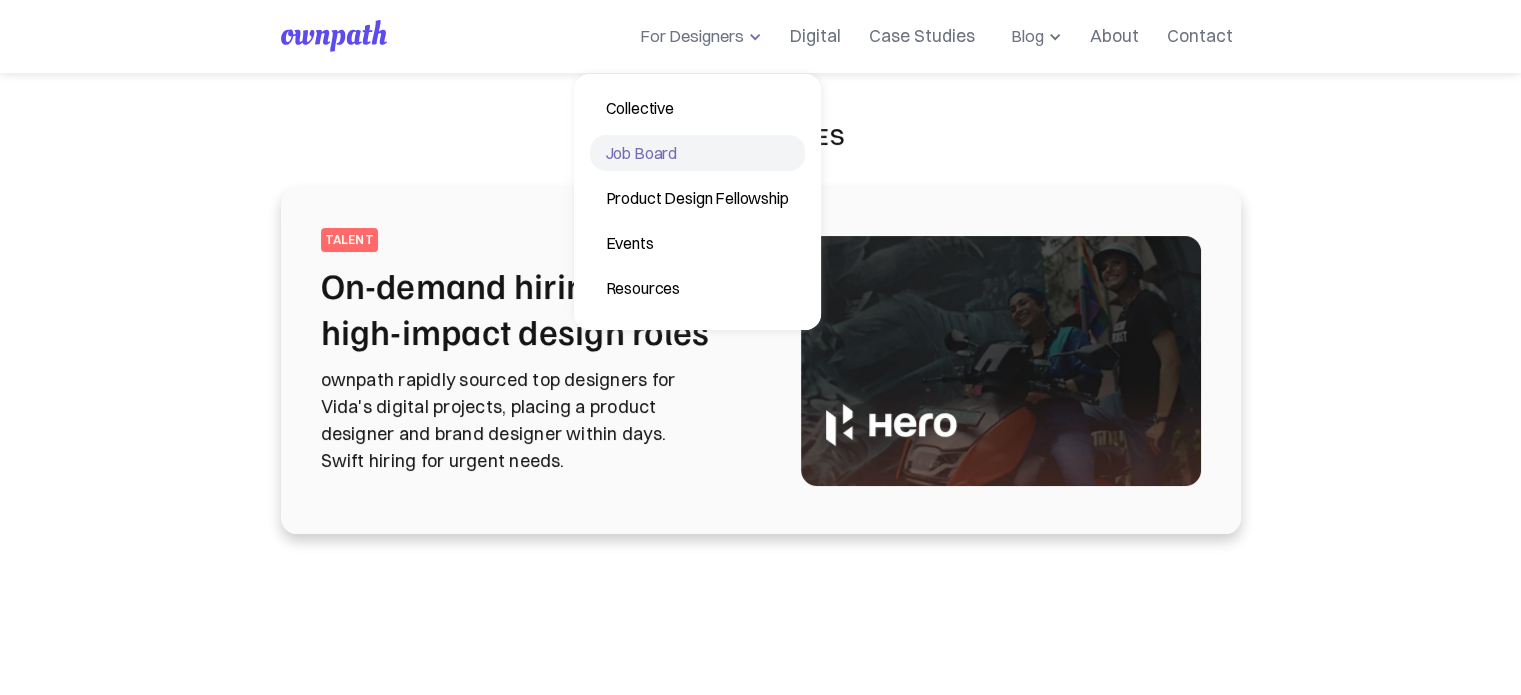 click on "Job Board" at bounding box center (697, 153) 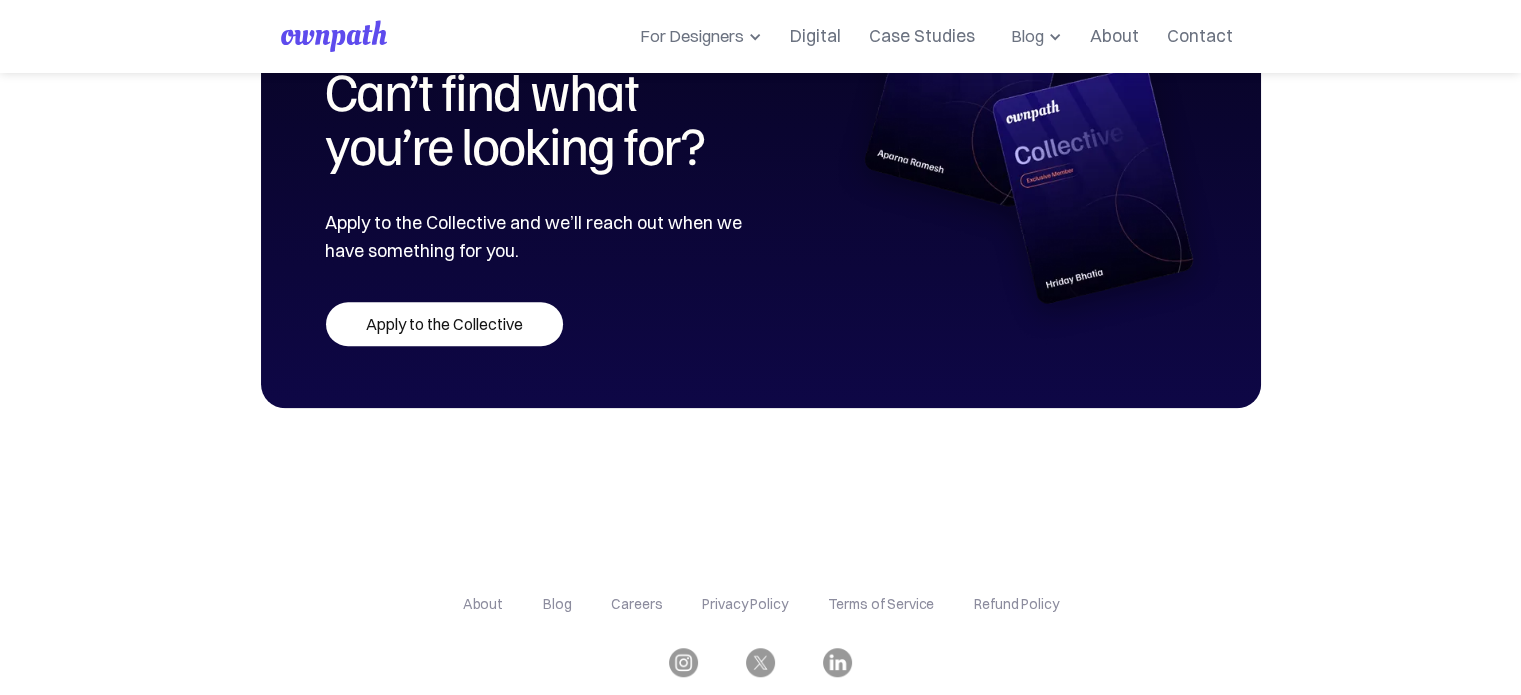 scroll, scrollTop: 1257, scrollLeft: 0, axis: vertical 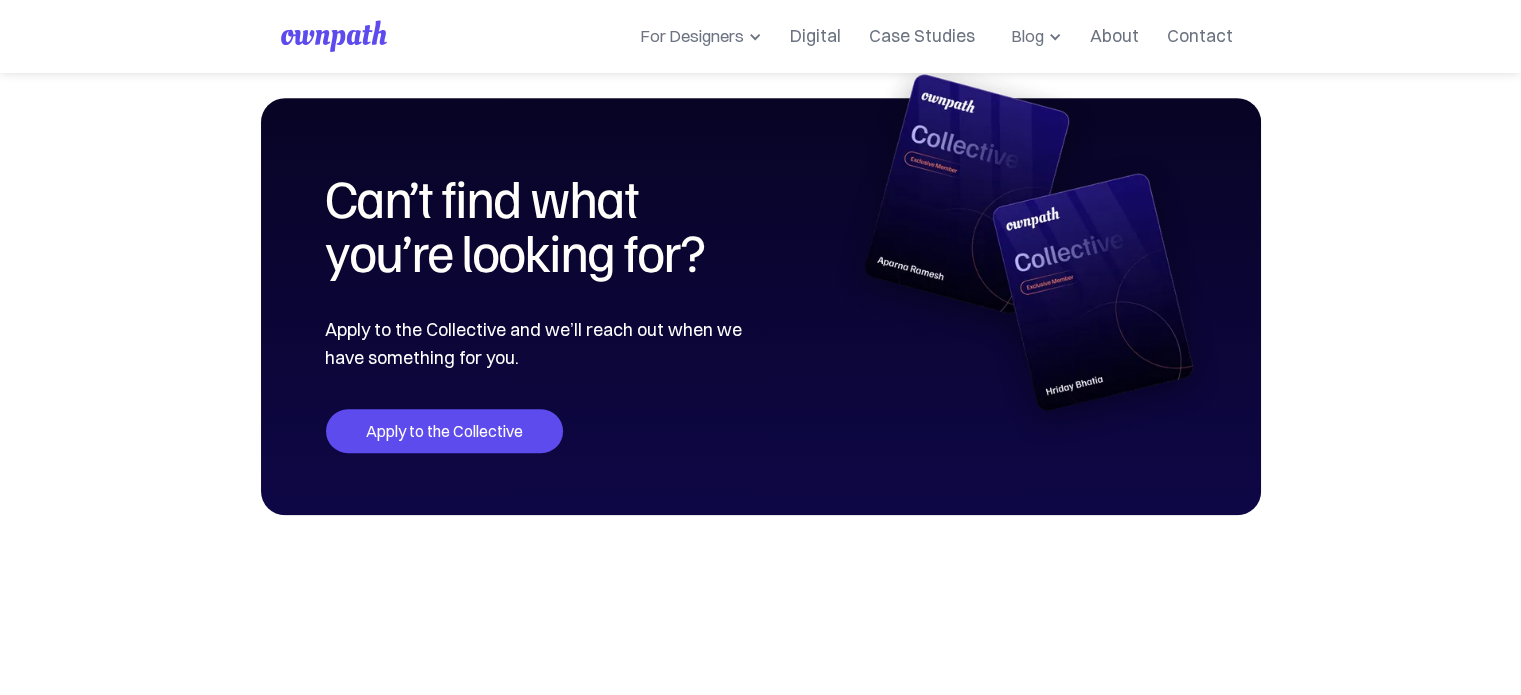 click on "Apply to the Collective" at bounding box center [444, 431] 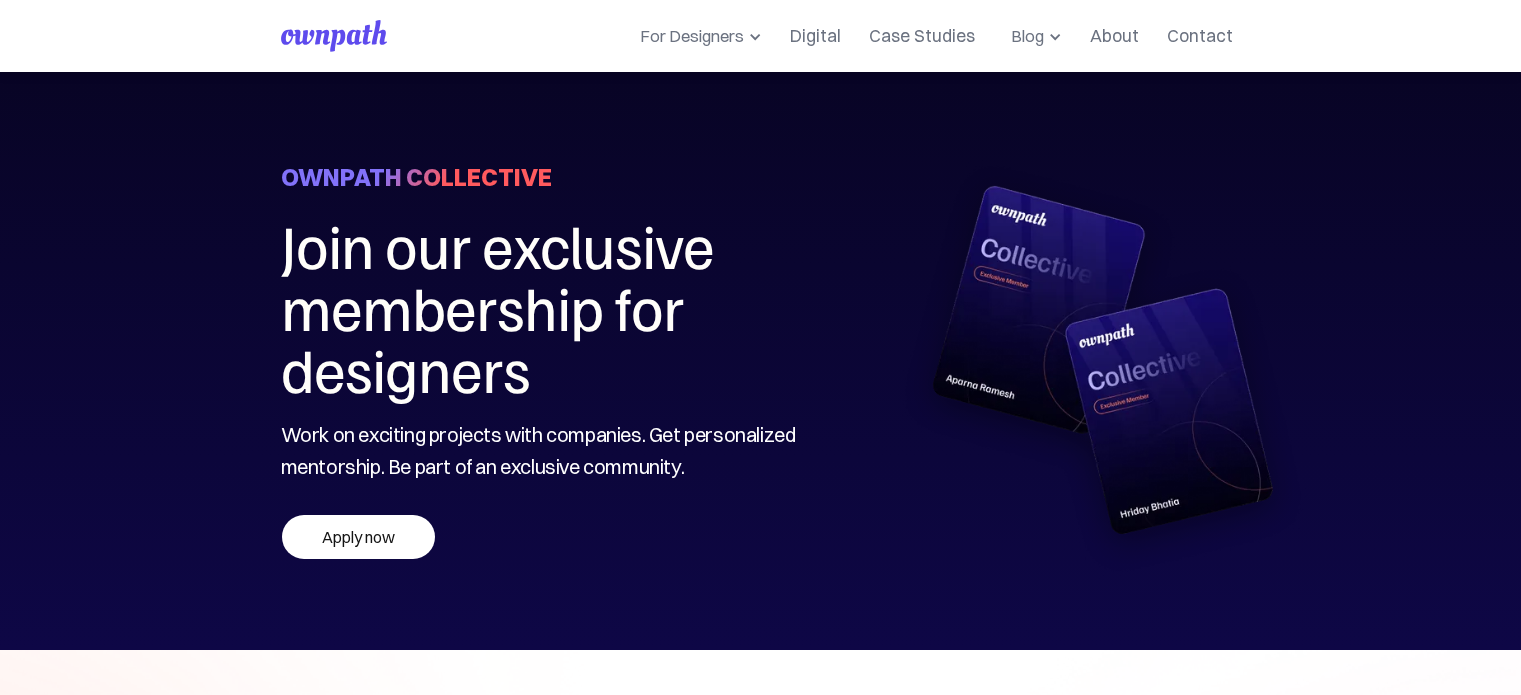scroll, scrollTop: 0, scrollLeft: 0, axis: both 